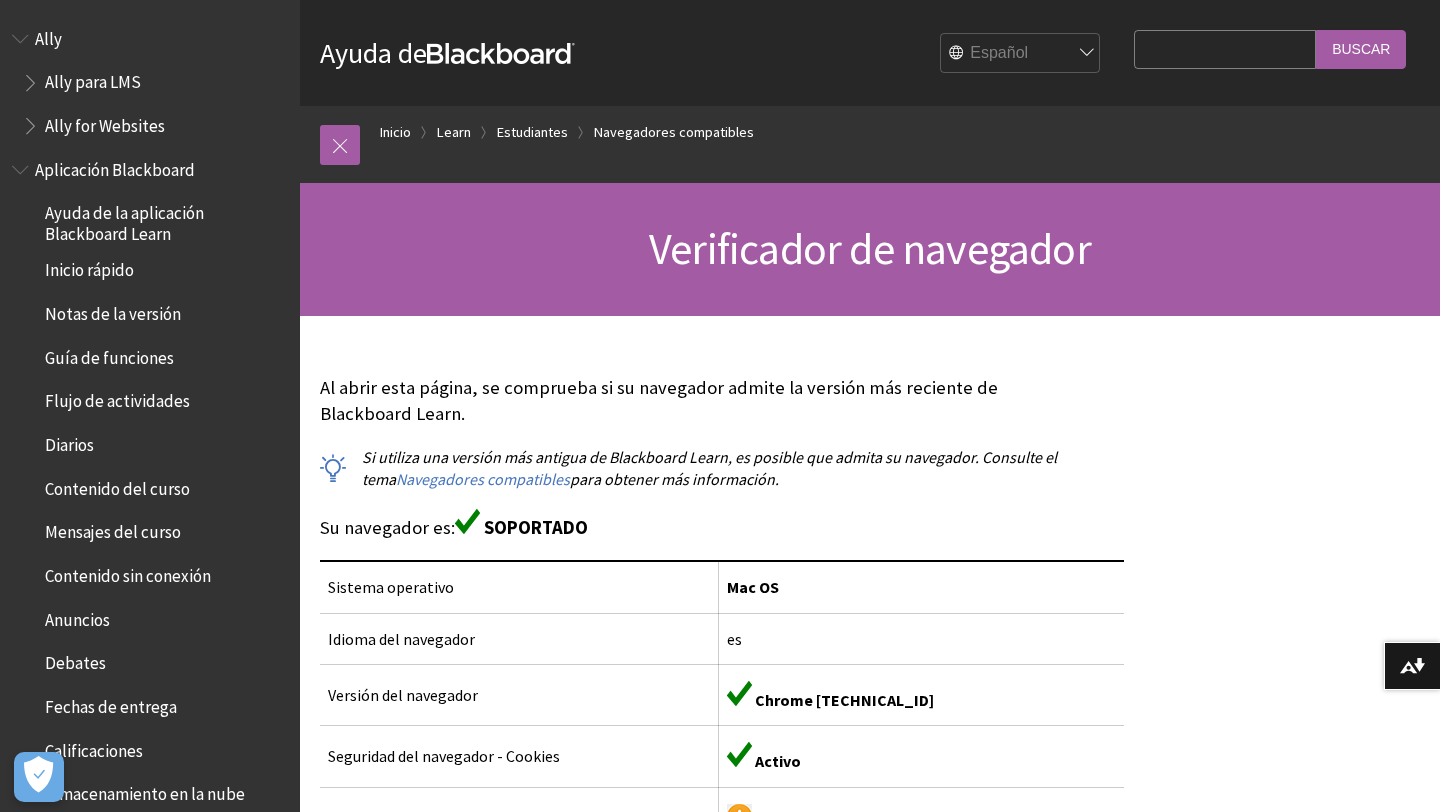 scroll, scrollTop: 198, scrollLeft: 0, axis: vertical 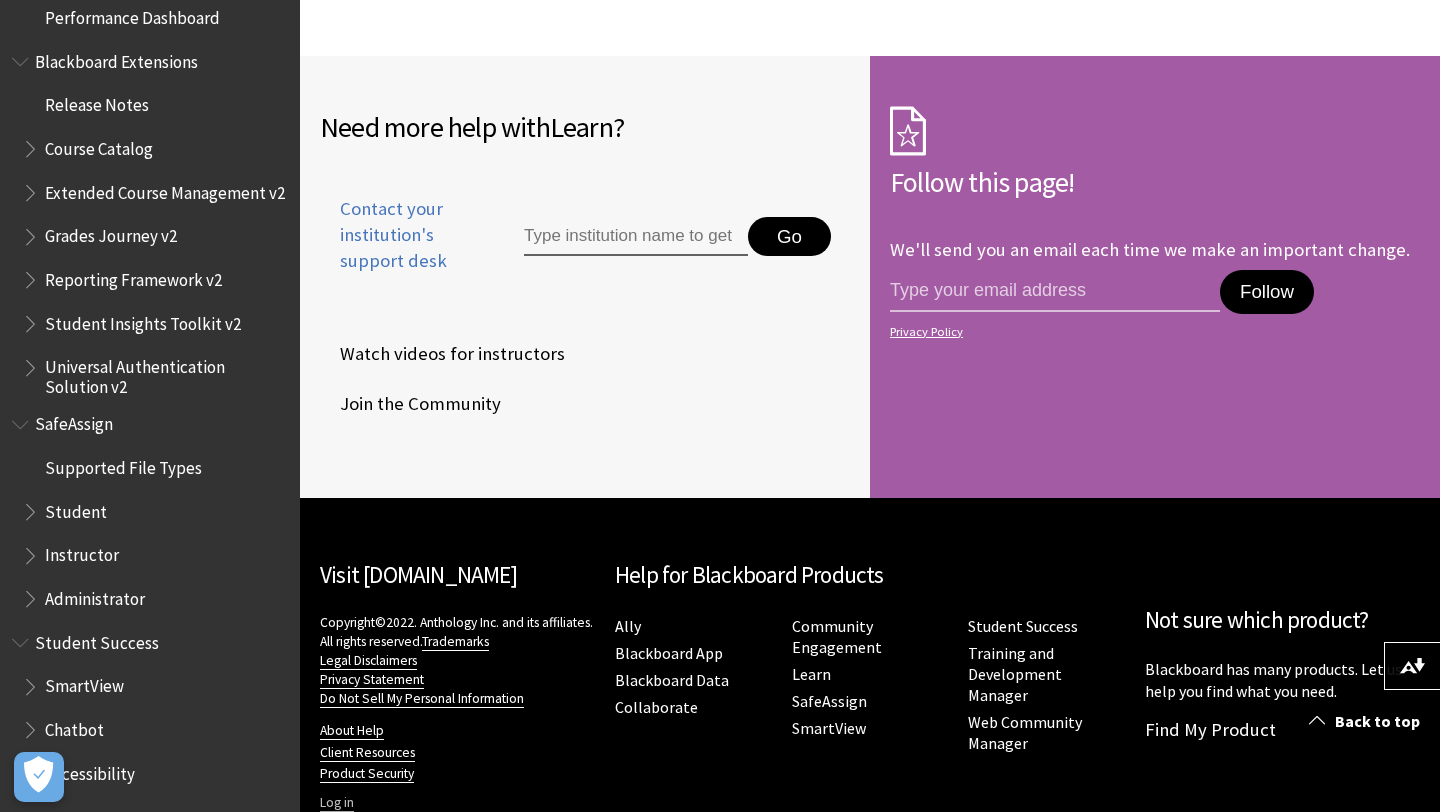 click on "Log in" at bounding box center [337, 803] 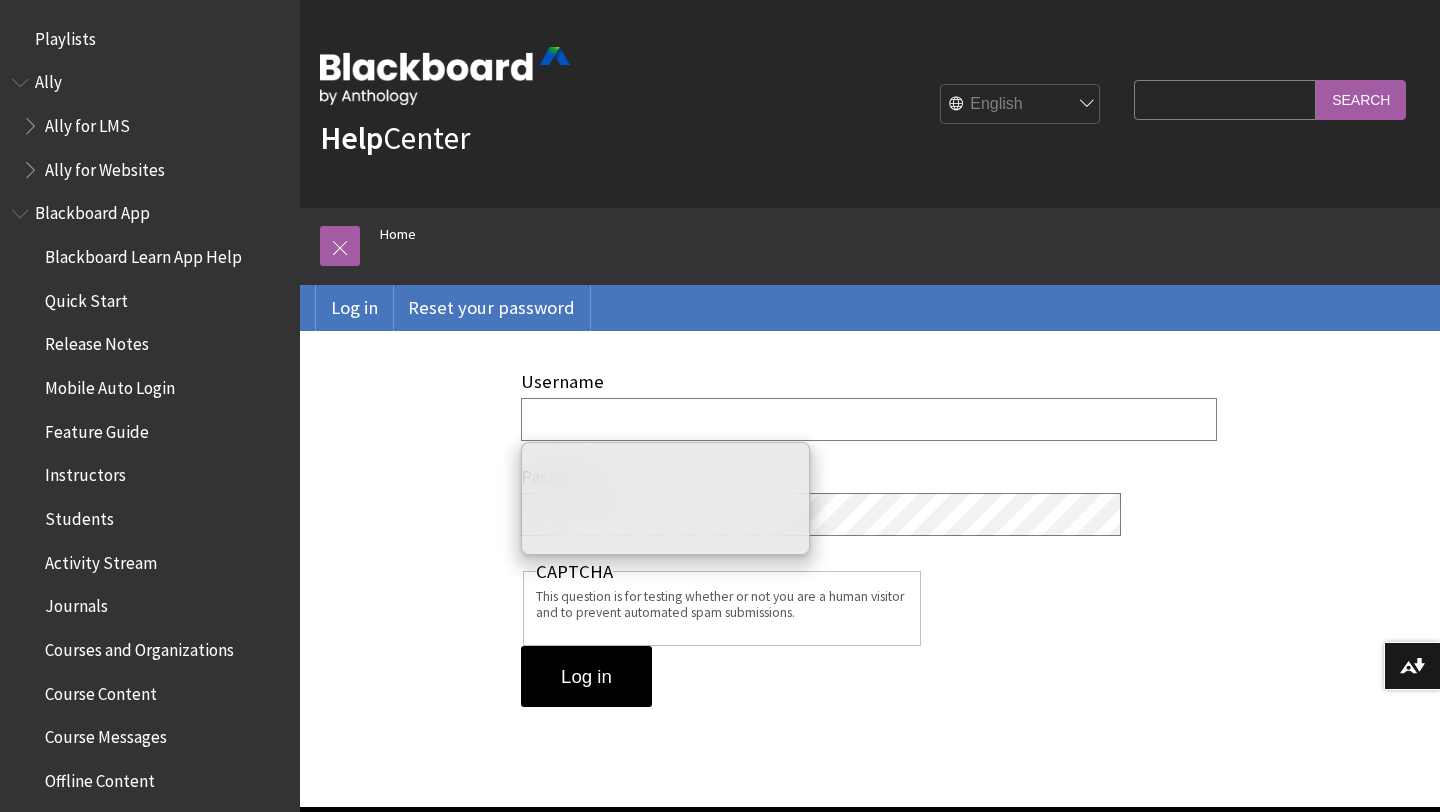 scroll, scrollTop: 0, scrollLeft: 0, axis: both 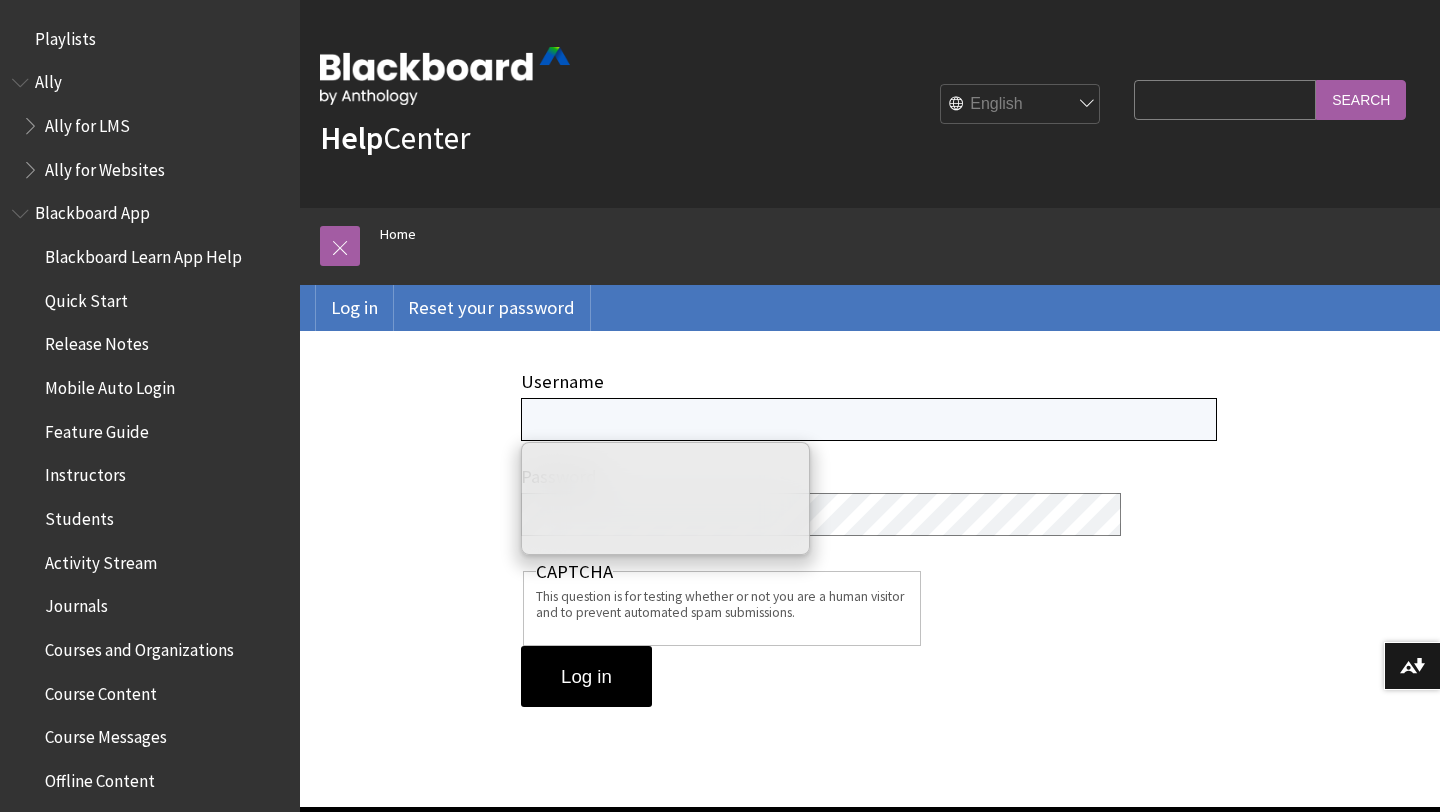 type on "940104660" 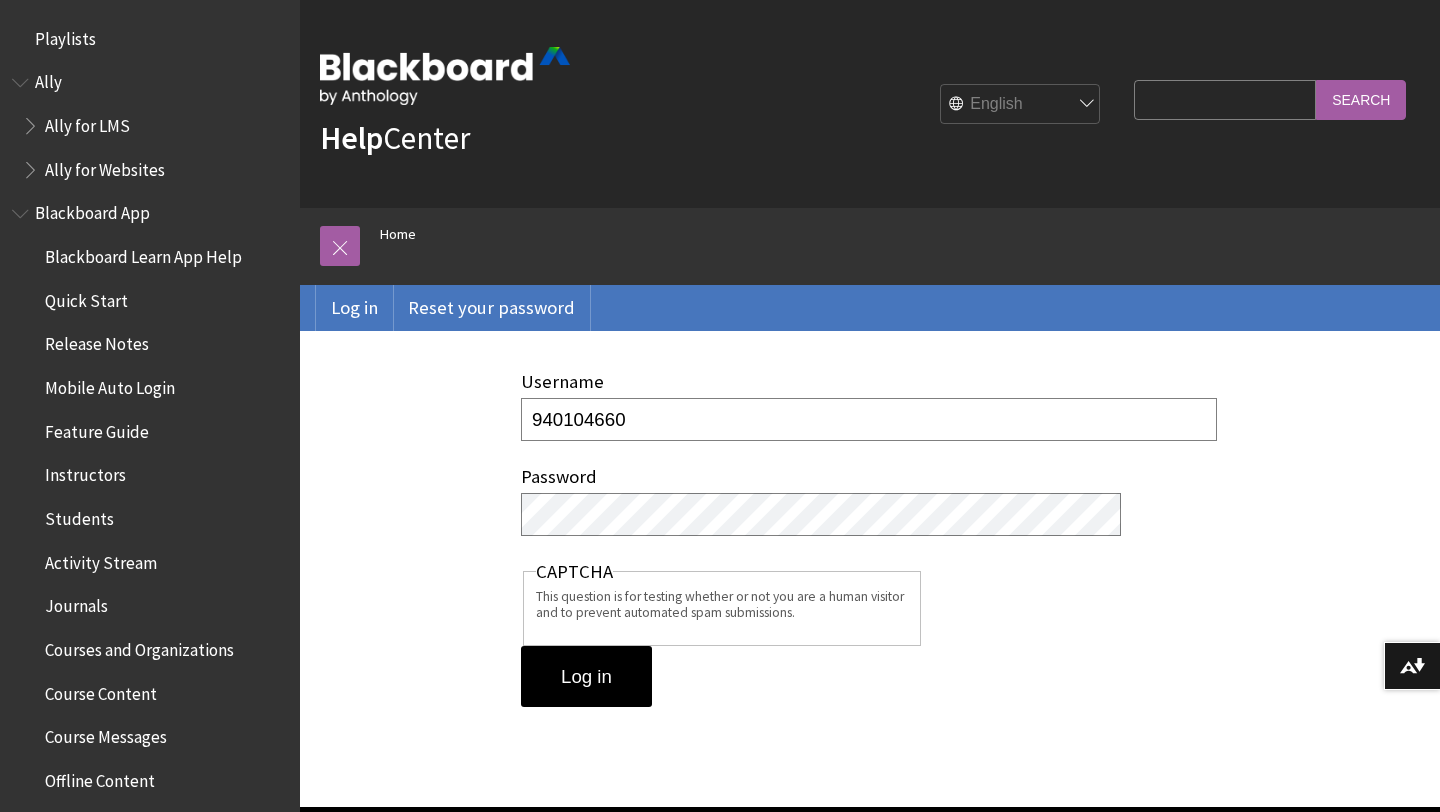 scroll, scrollTop: 0, scrollLeft: 0, axis: both 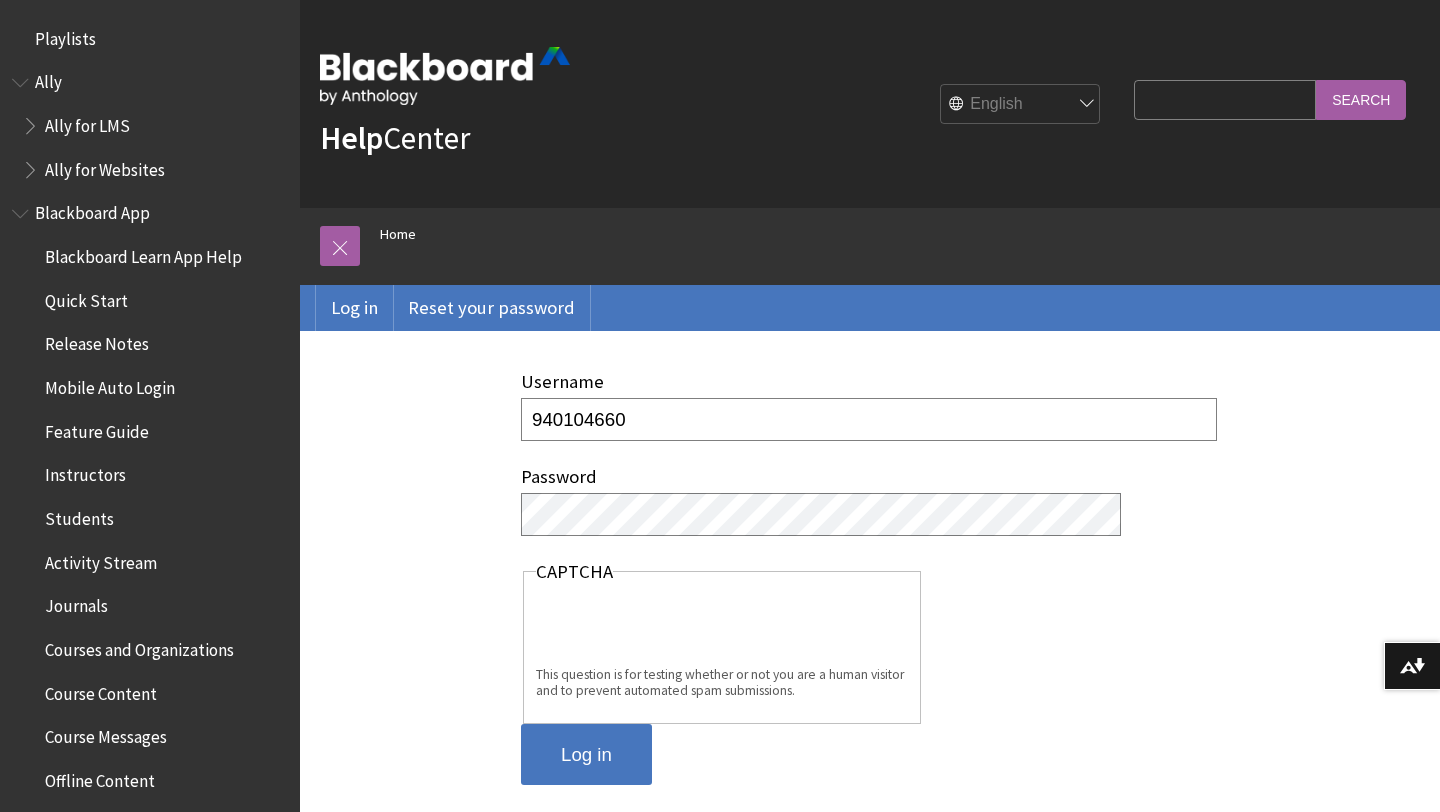 click on "Log in" at bounding box center [586, 755] 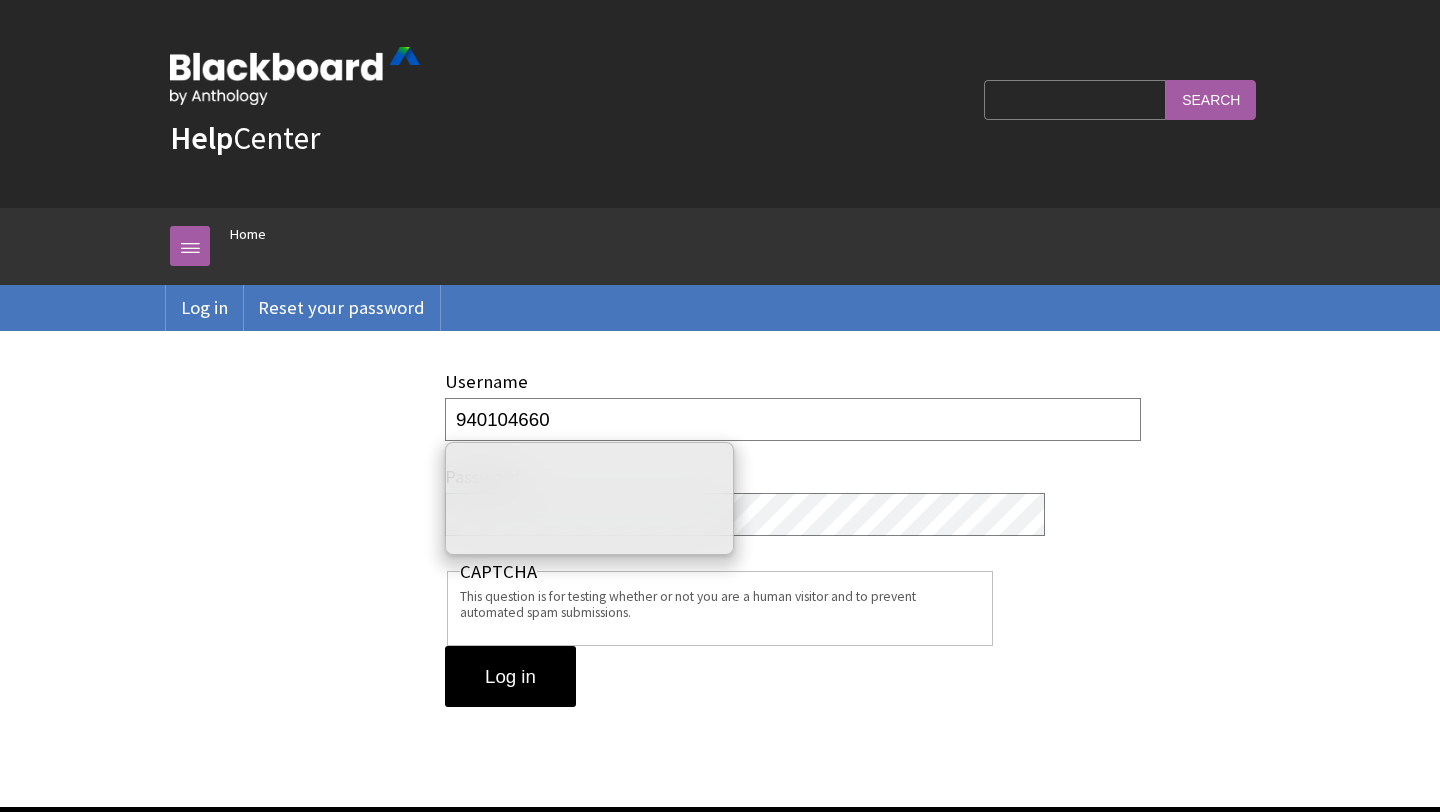scroll, scrollTop: 0, scrollLeft: 0, axis: both 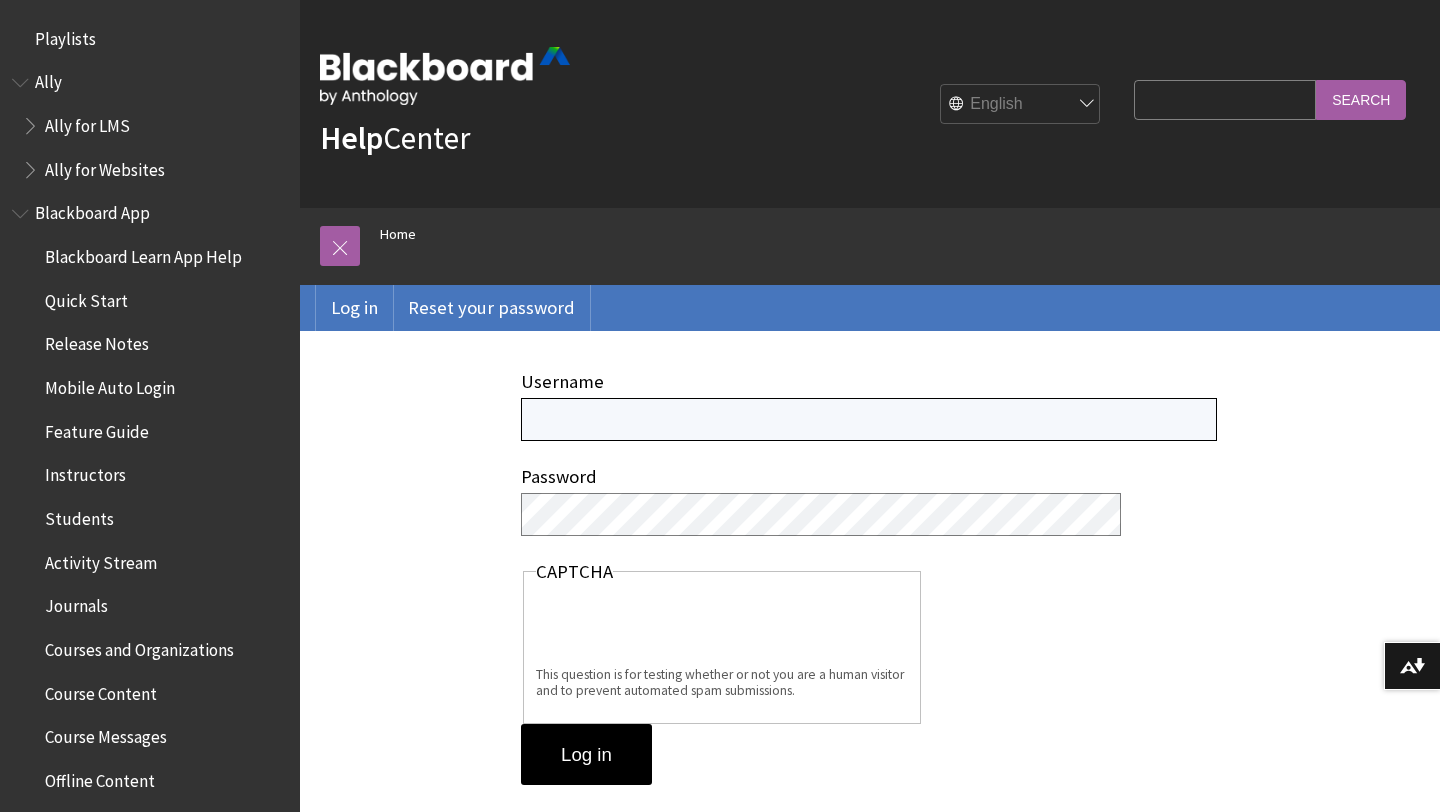 type on "940104660" 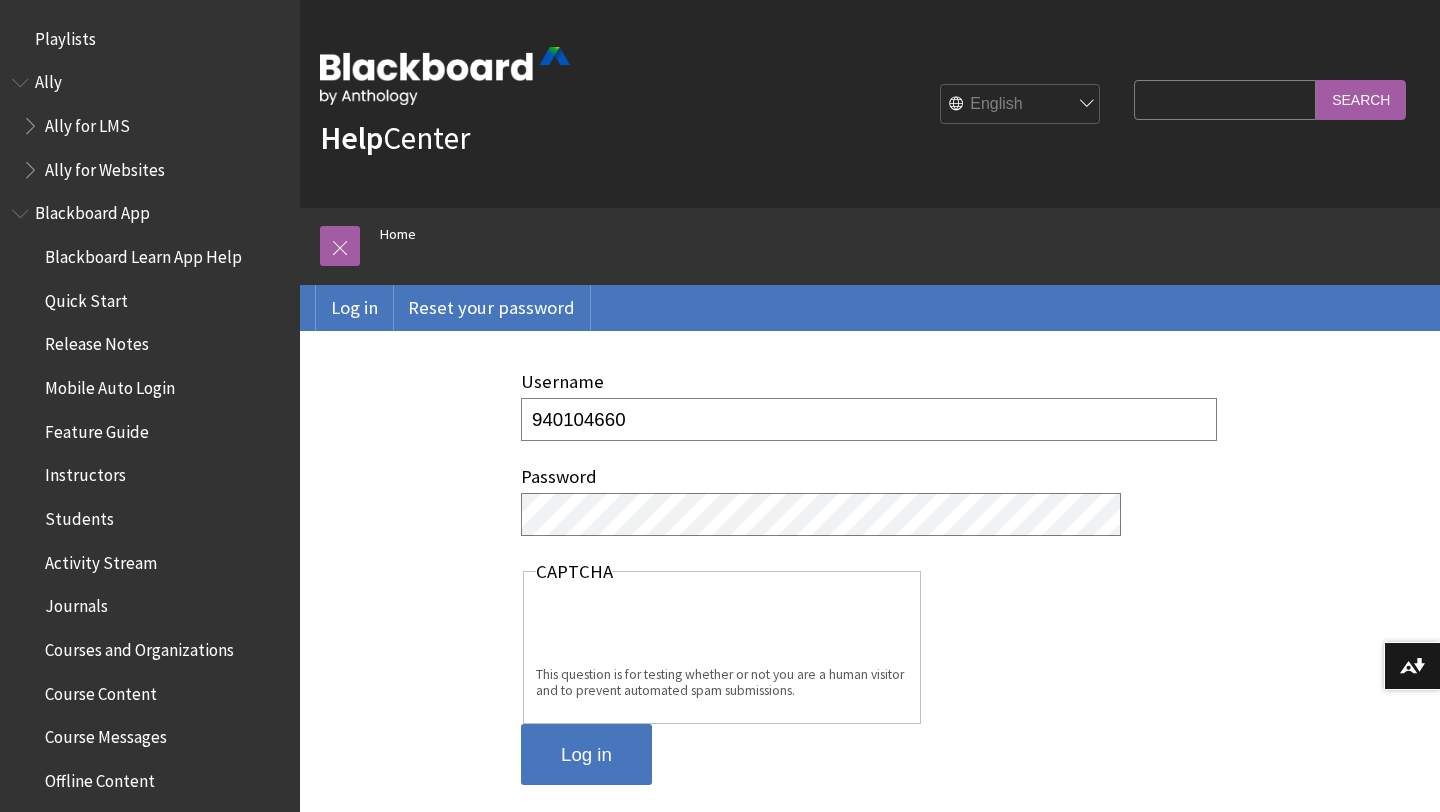 click on "Log in" at bounding box center (586, 755) 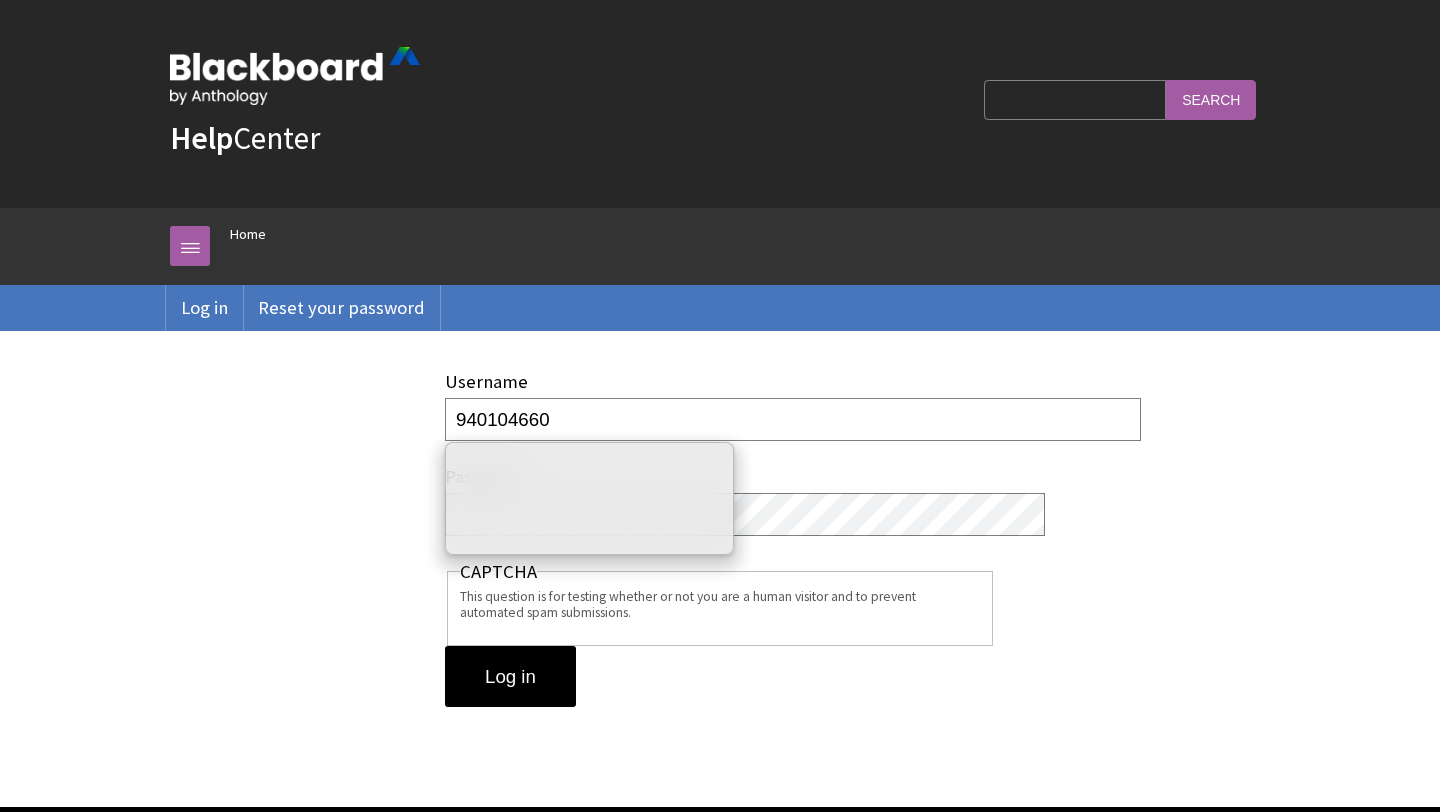 scroll, scrollTop: 0, scrollLeft: 0, axis: both 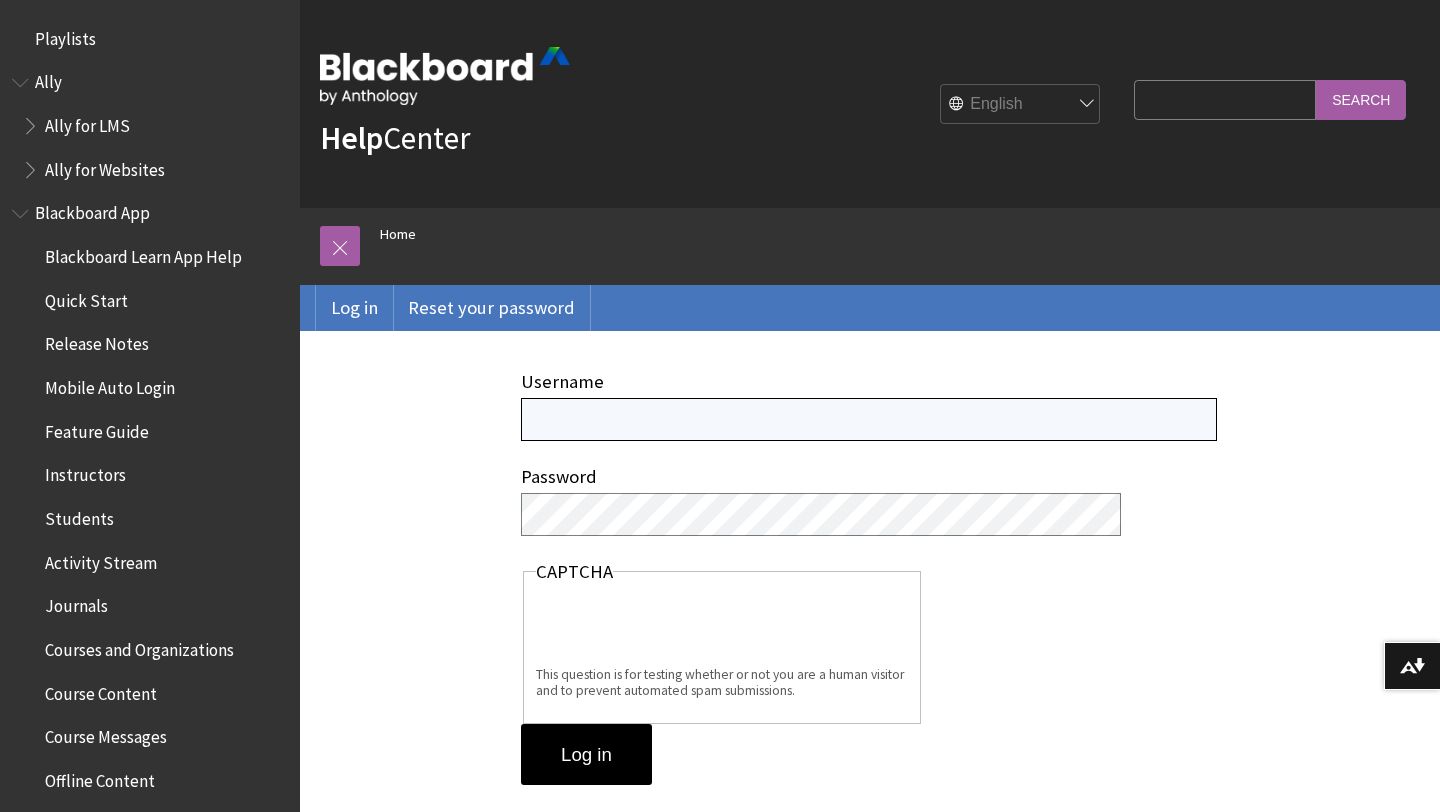 type on "940104660" 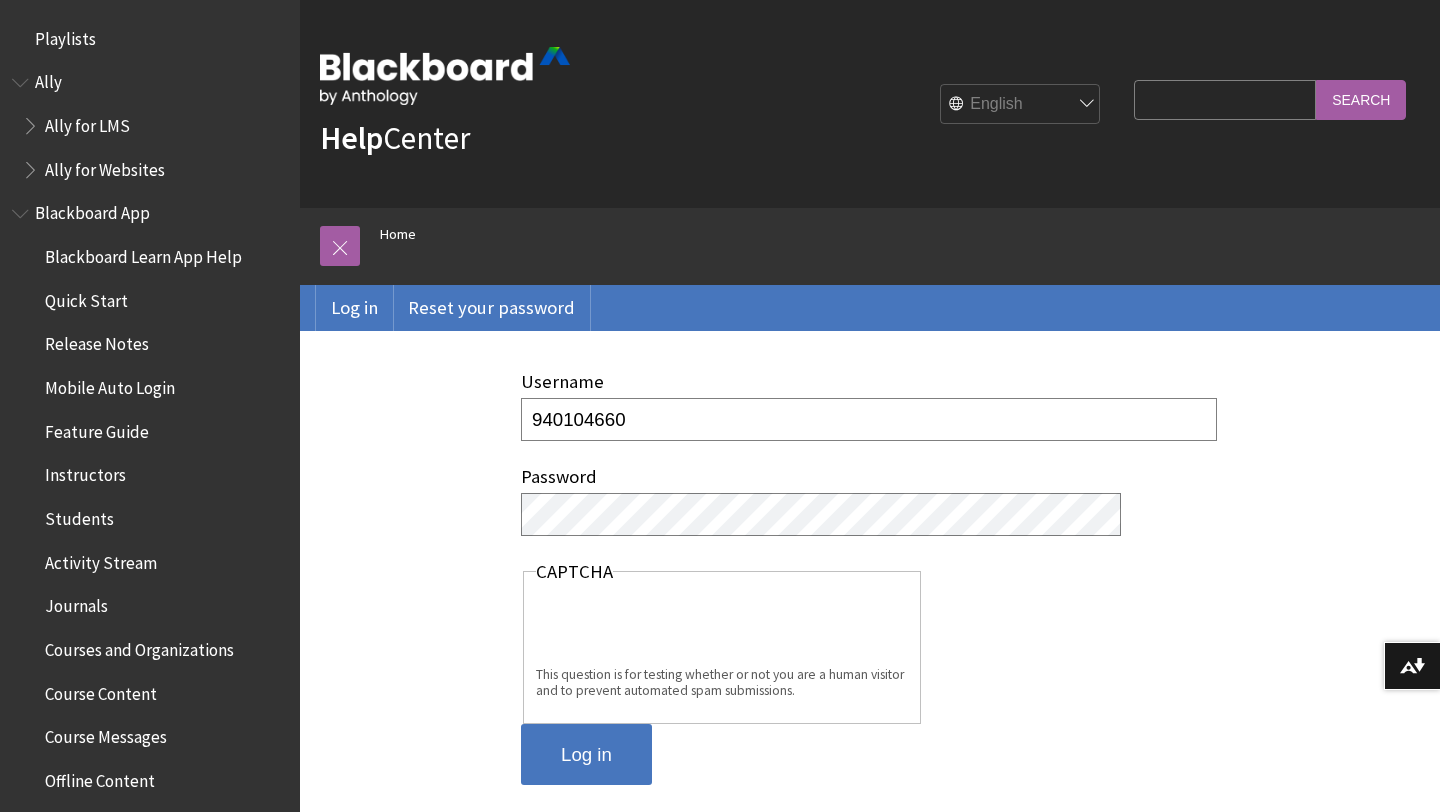 click on "Log in" at bounding box center [586, 755] 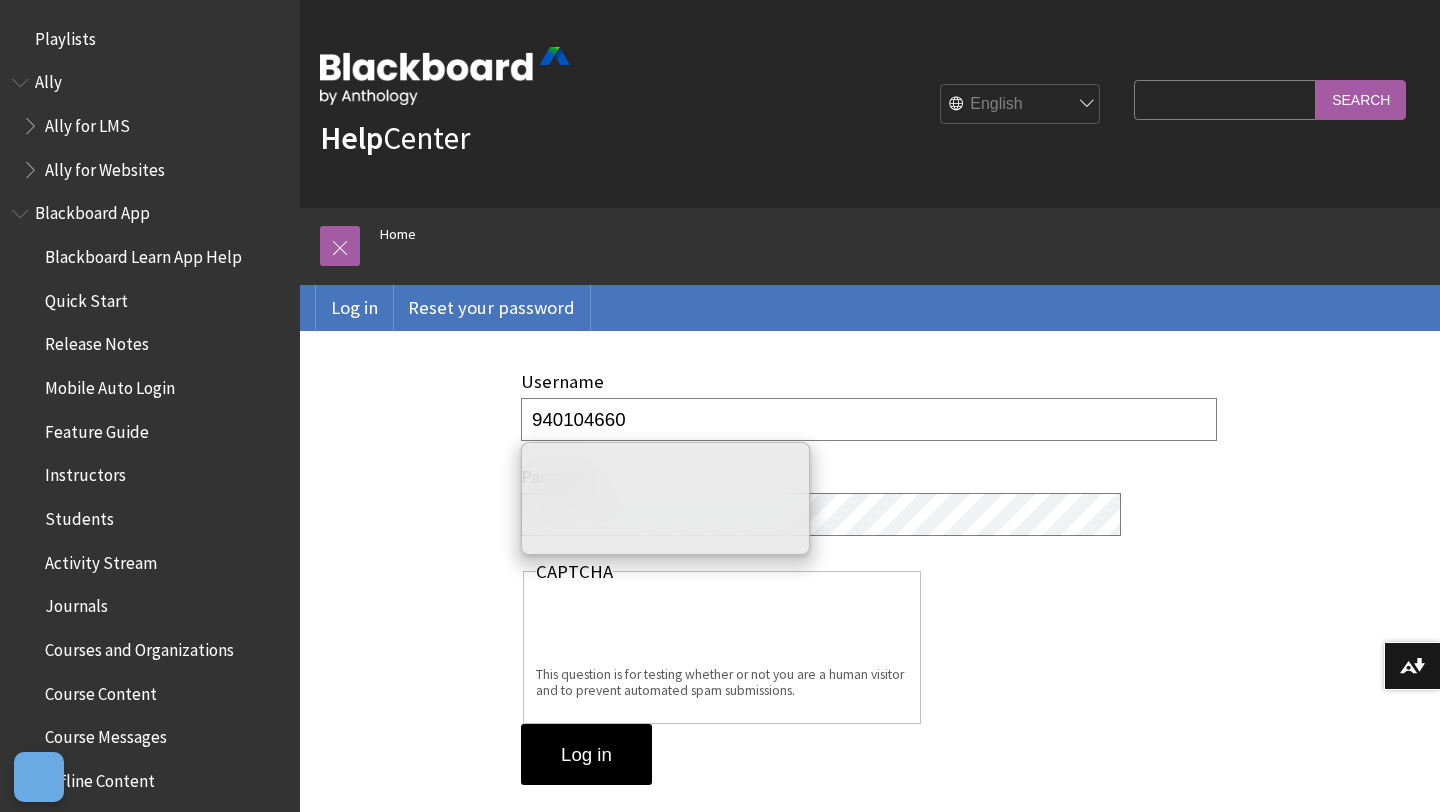 scroll, scrollTop: 0, scrollLeft: 0, axis: both 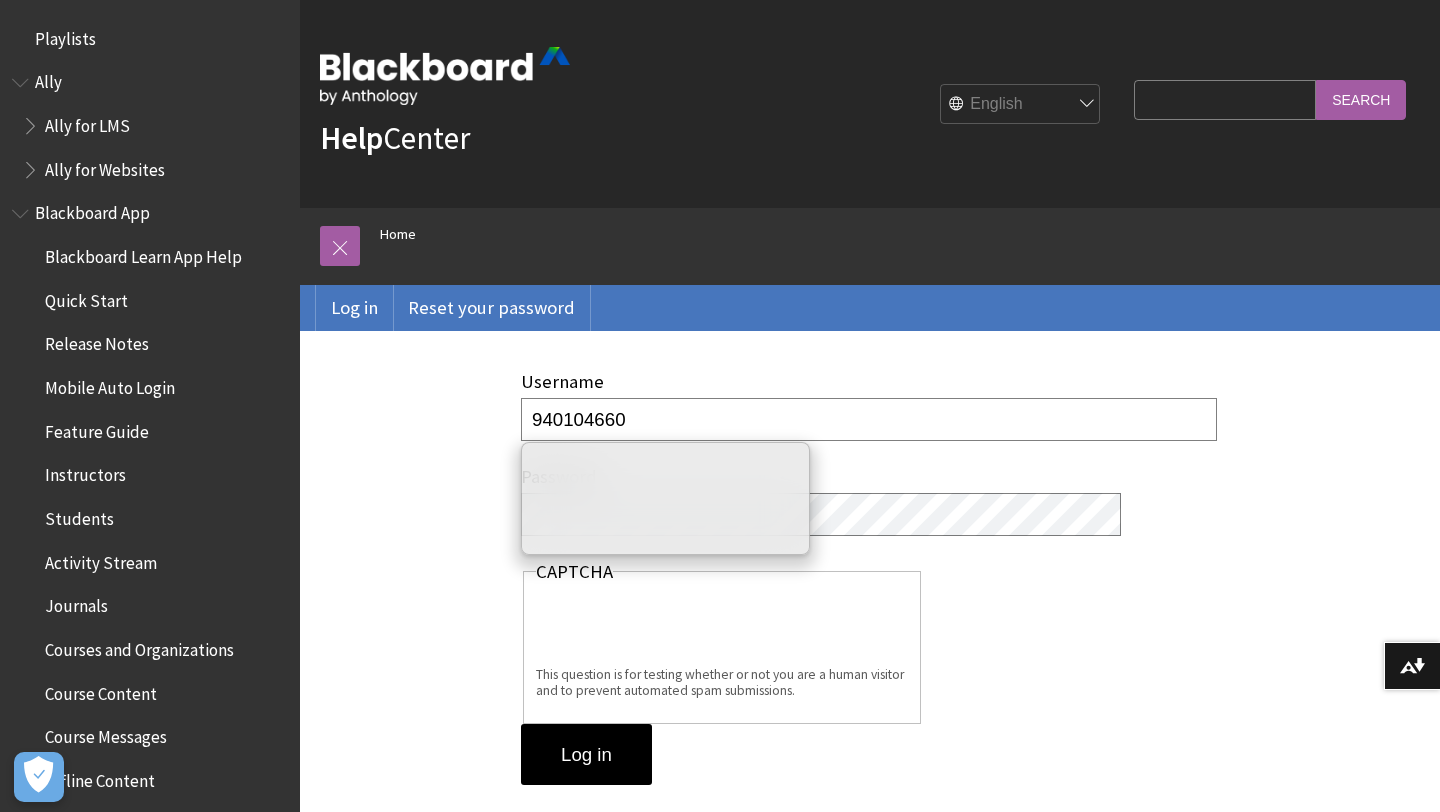 click on "Username
940104660
Password
[GEOGRAPHIC_DATA]
This question is for testing whether or not you are a human visitor and to prevent automated spam submissions.
Log in" at bounding box center (722, 578) 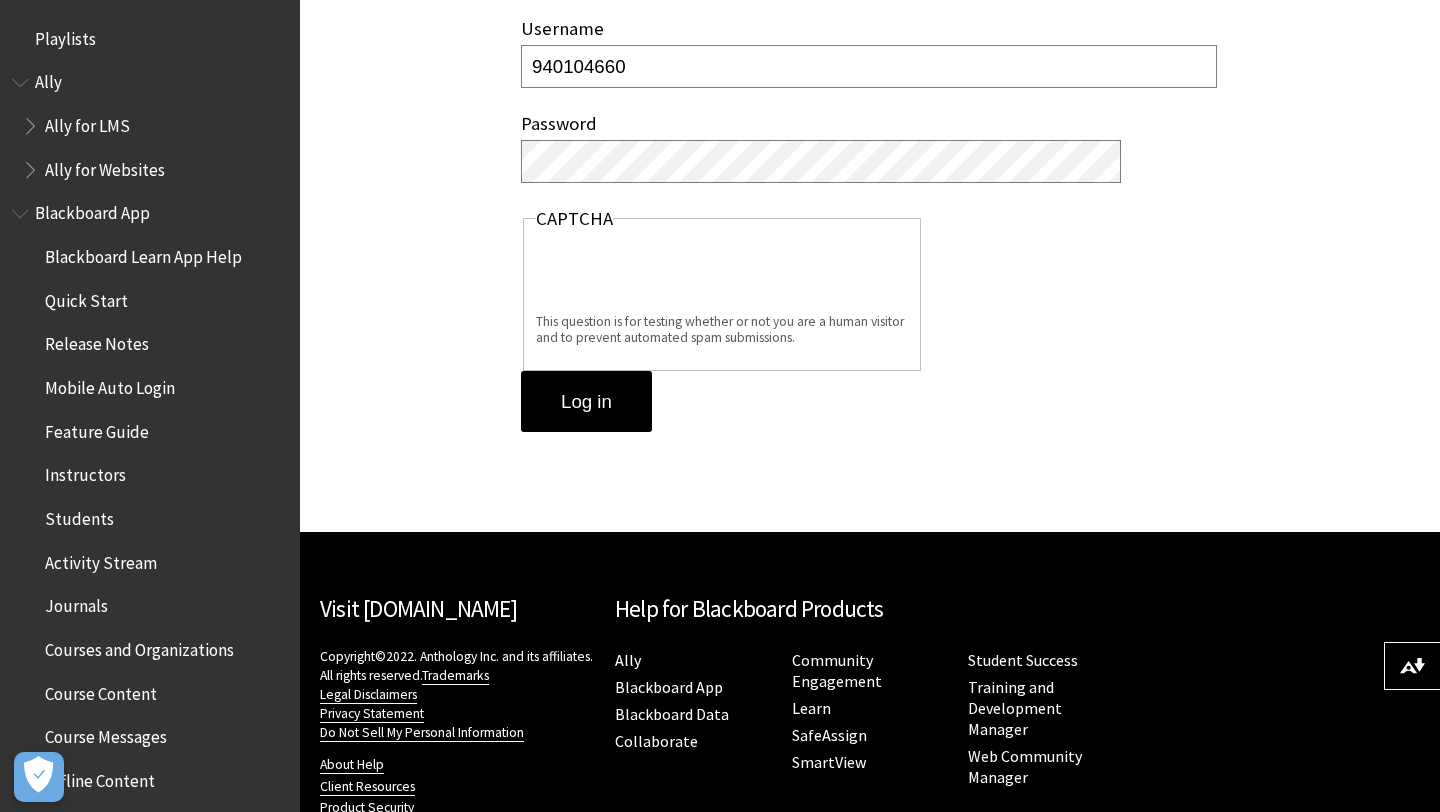 scroll, scrollTop: 440, scrollLeft: 0, axis: vertical 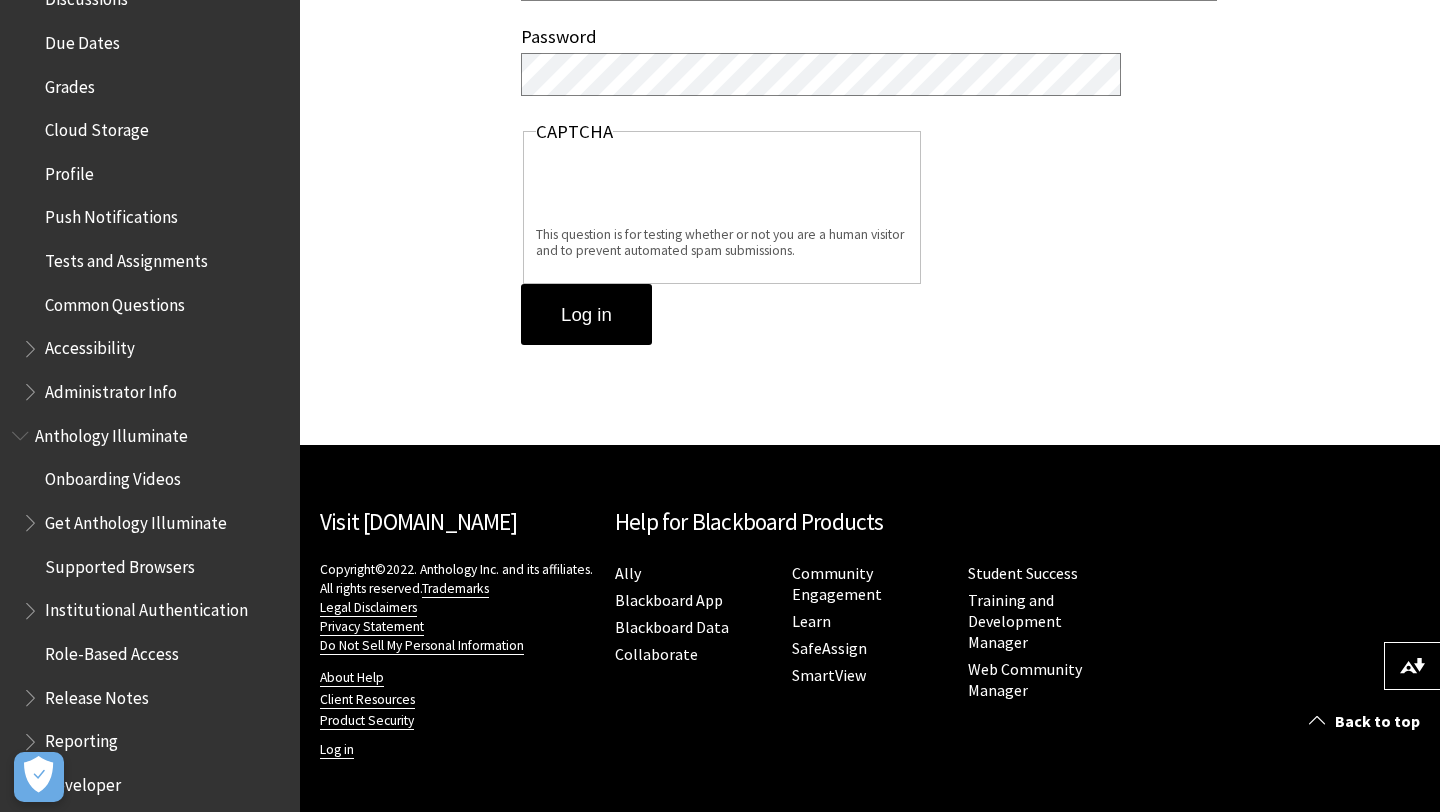 click at bounding box center [32, 606] 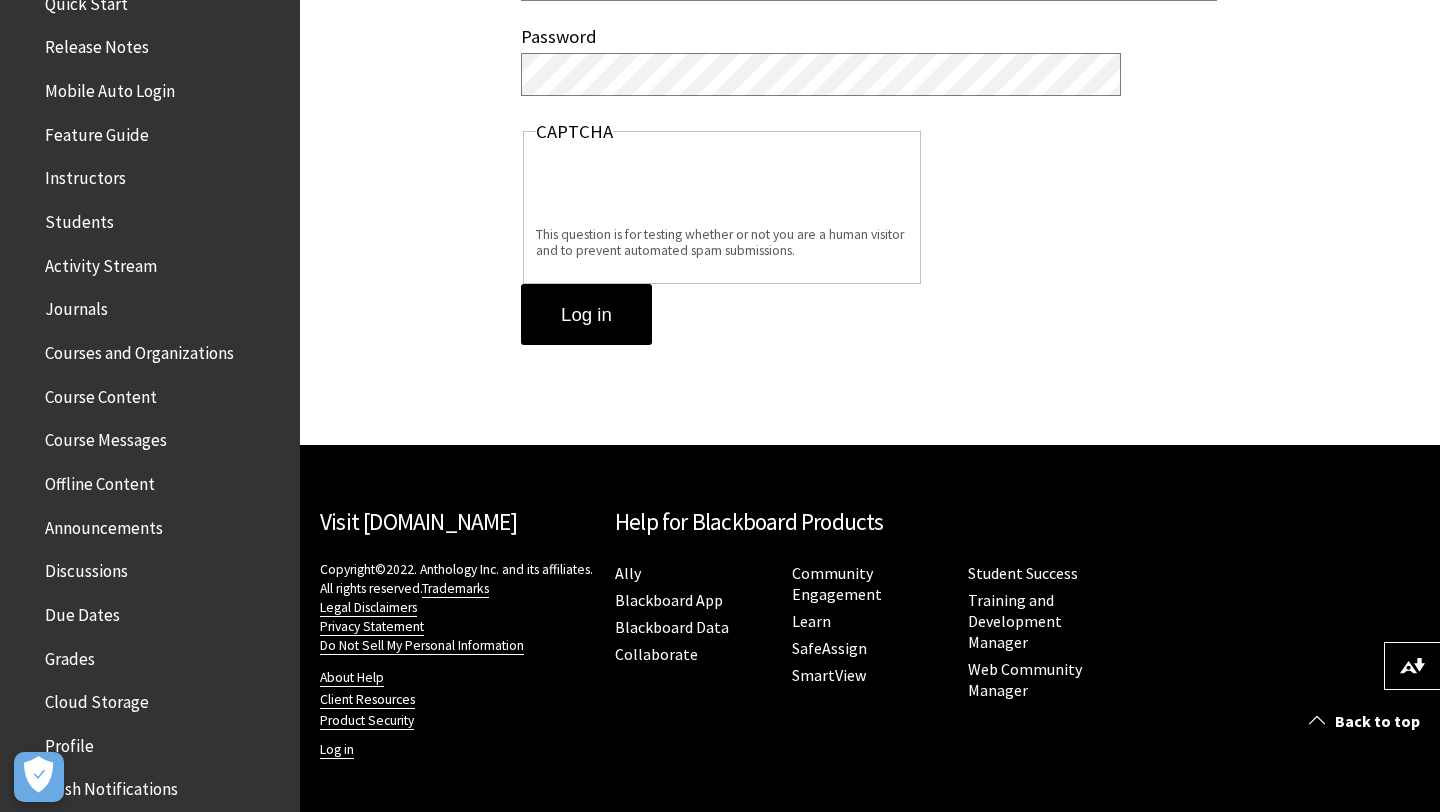 scroll, scrollTop: 294, scrollLeft: 0, axis: vertical 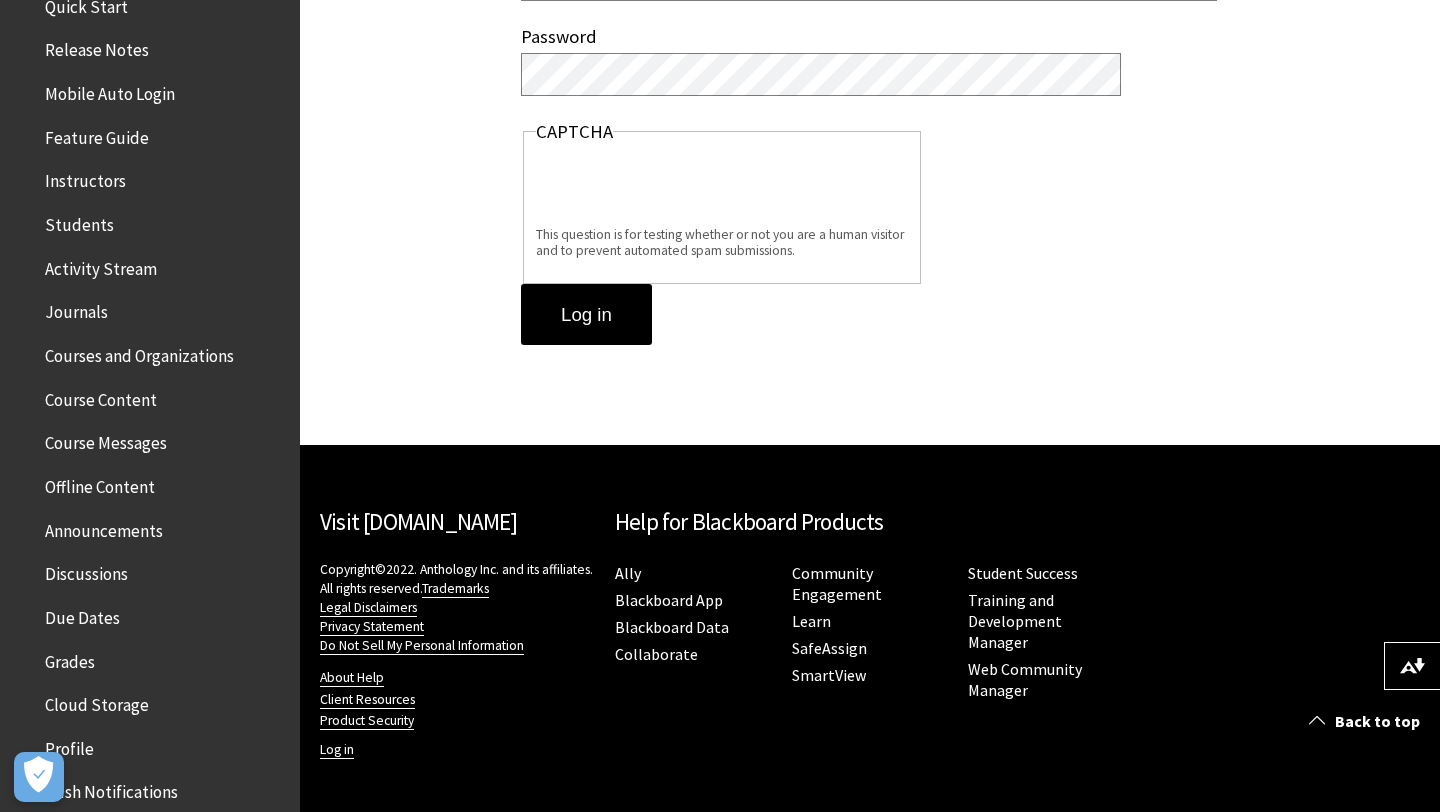 click on "Course Content" at bounding box center [101, 396] 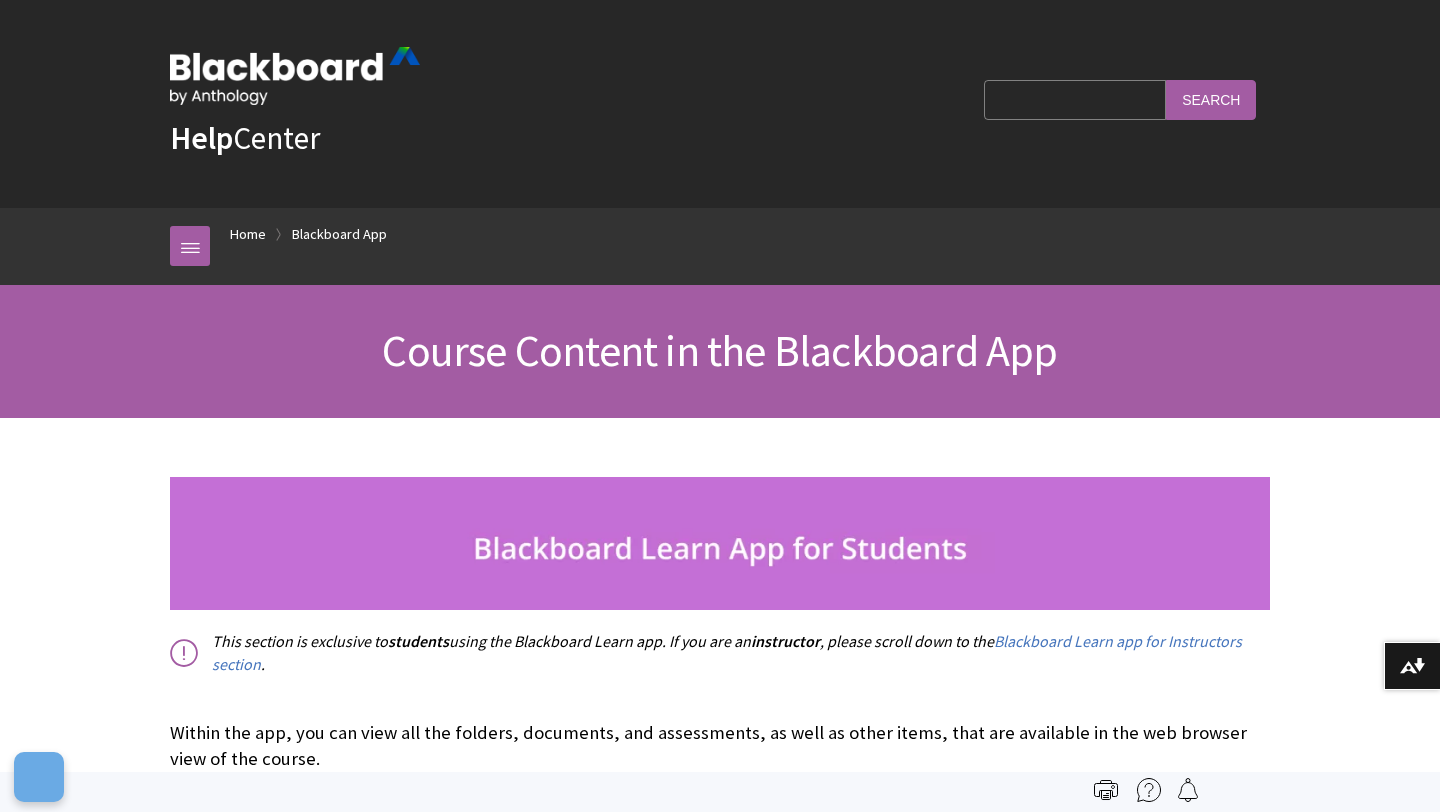 scroll, scrollTop: 0, scrollLeft: 0, axis: both 